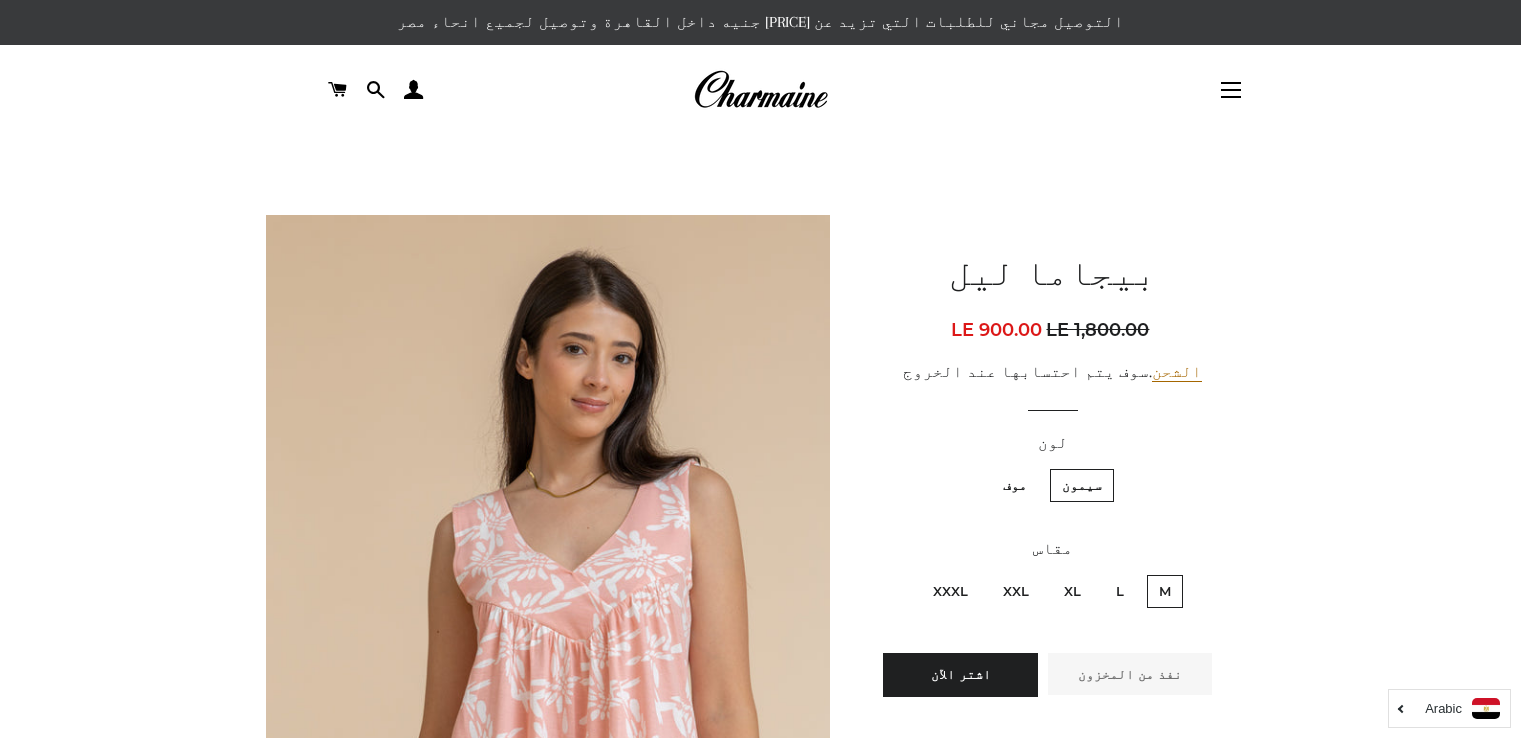 scroll, scrollTop: 420, scrollLeft: 0, axis: vertical 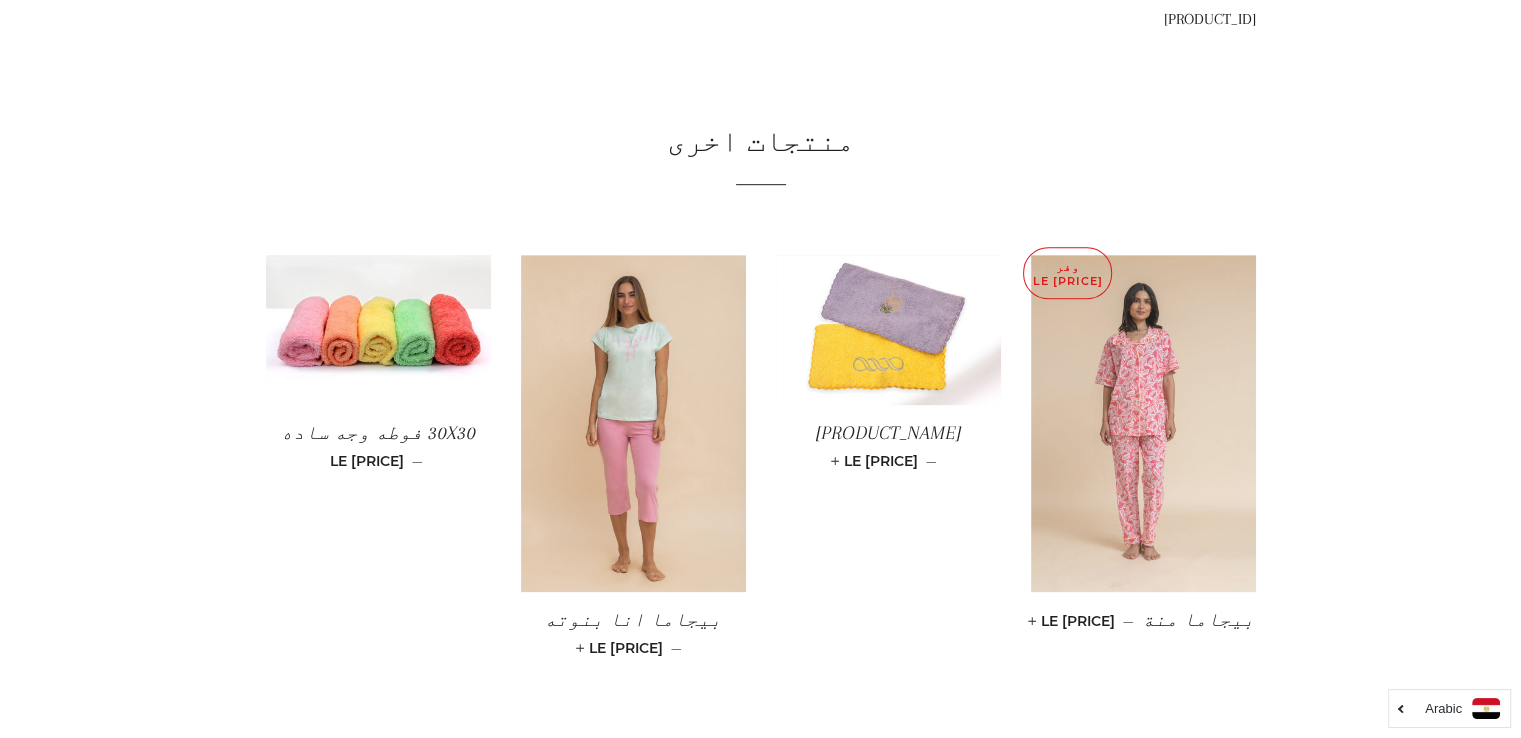 click at bounding box center [1143, 424] 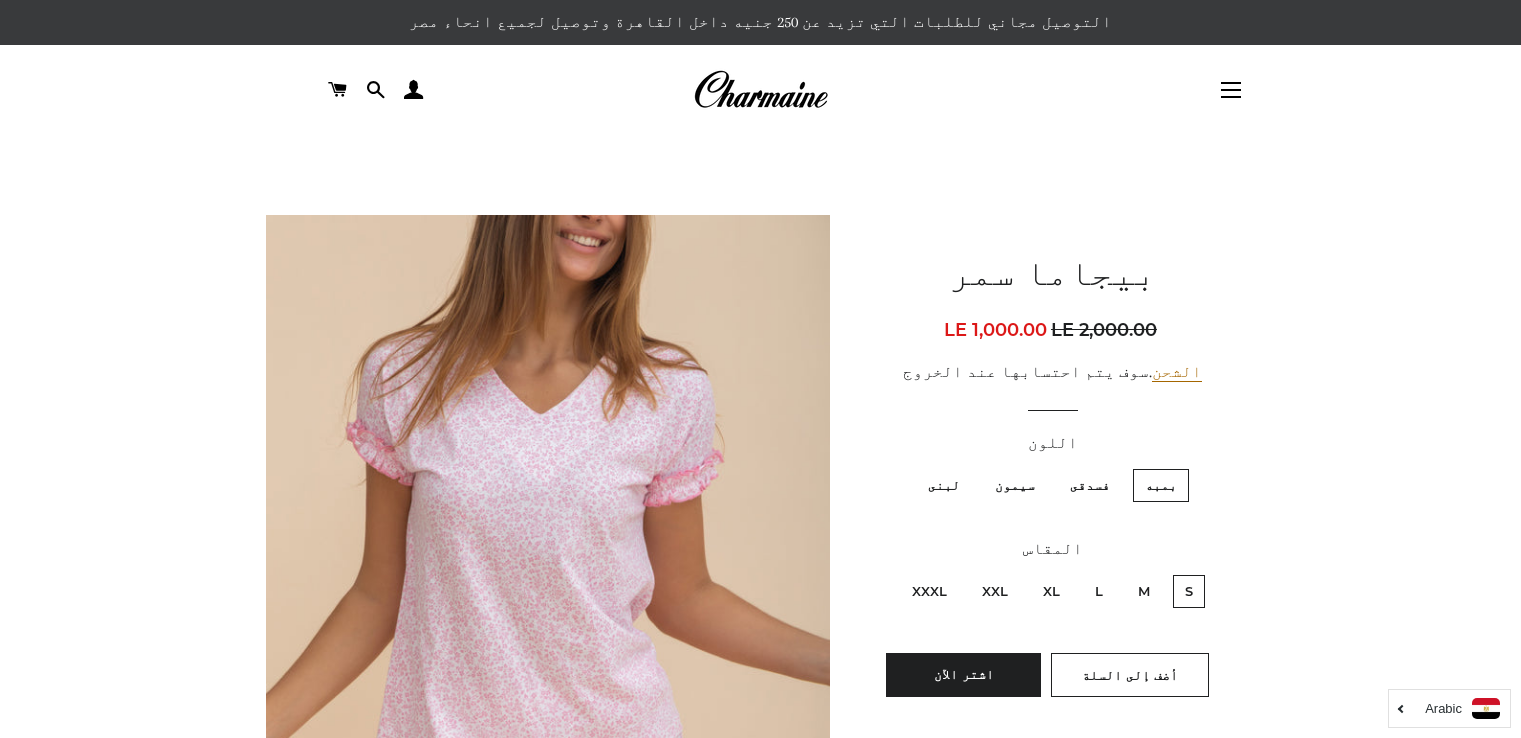 scroll, scrollTop: 225, scrollLeft: 0, axis: vertical 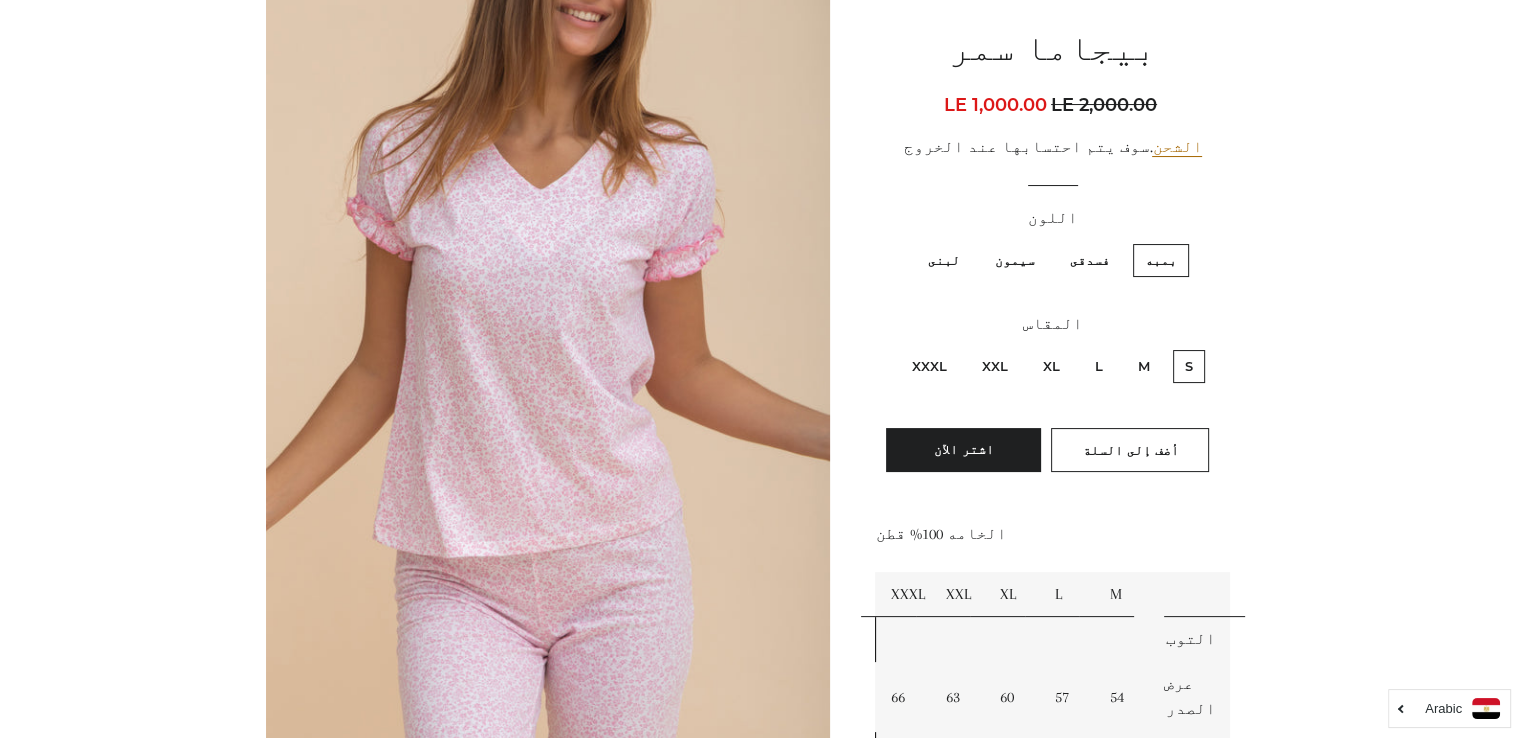 click at bounding box center (760, 981) 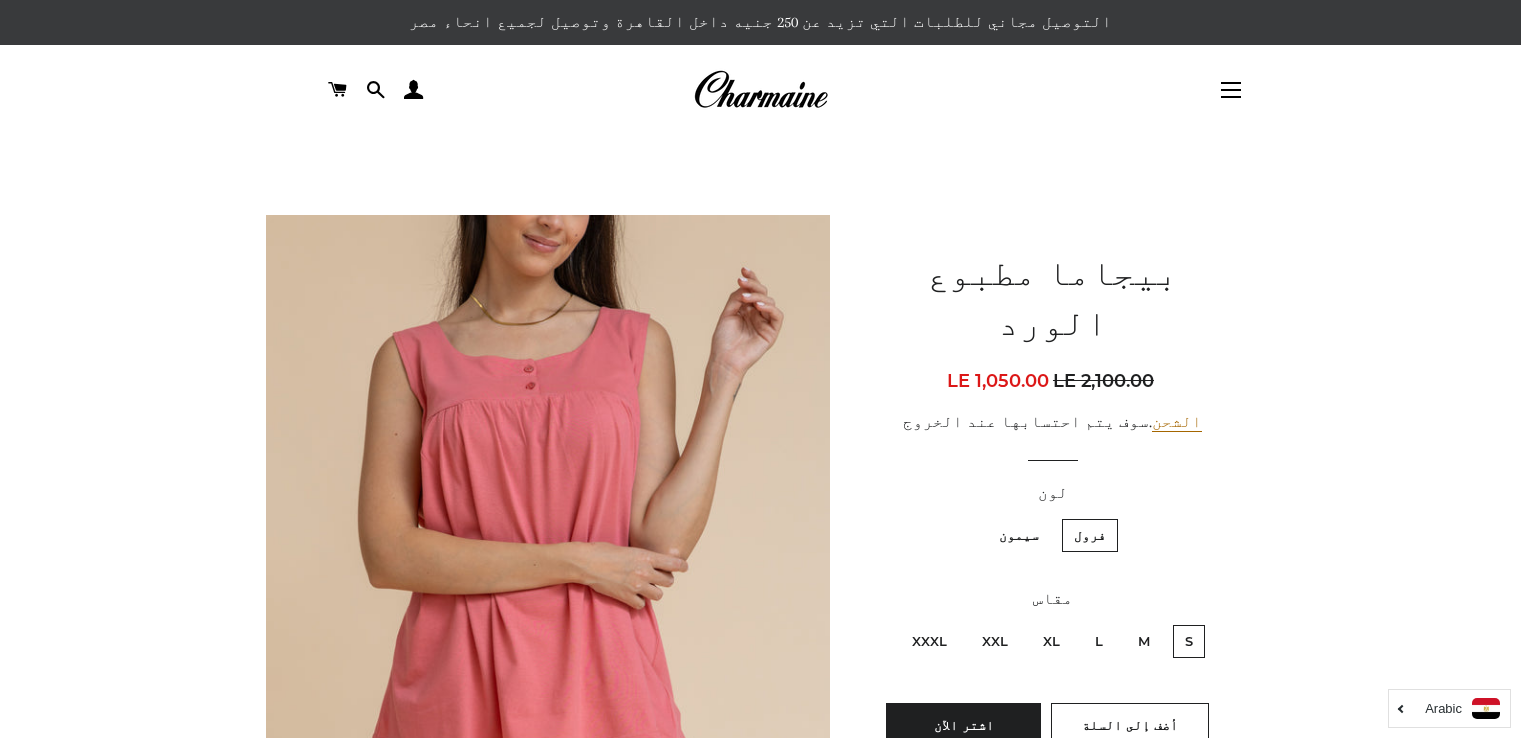scroll, scrollTop: 273, scrollLeft: 0, axis: vertical 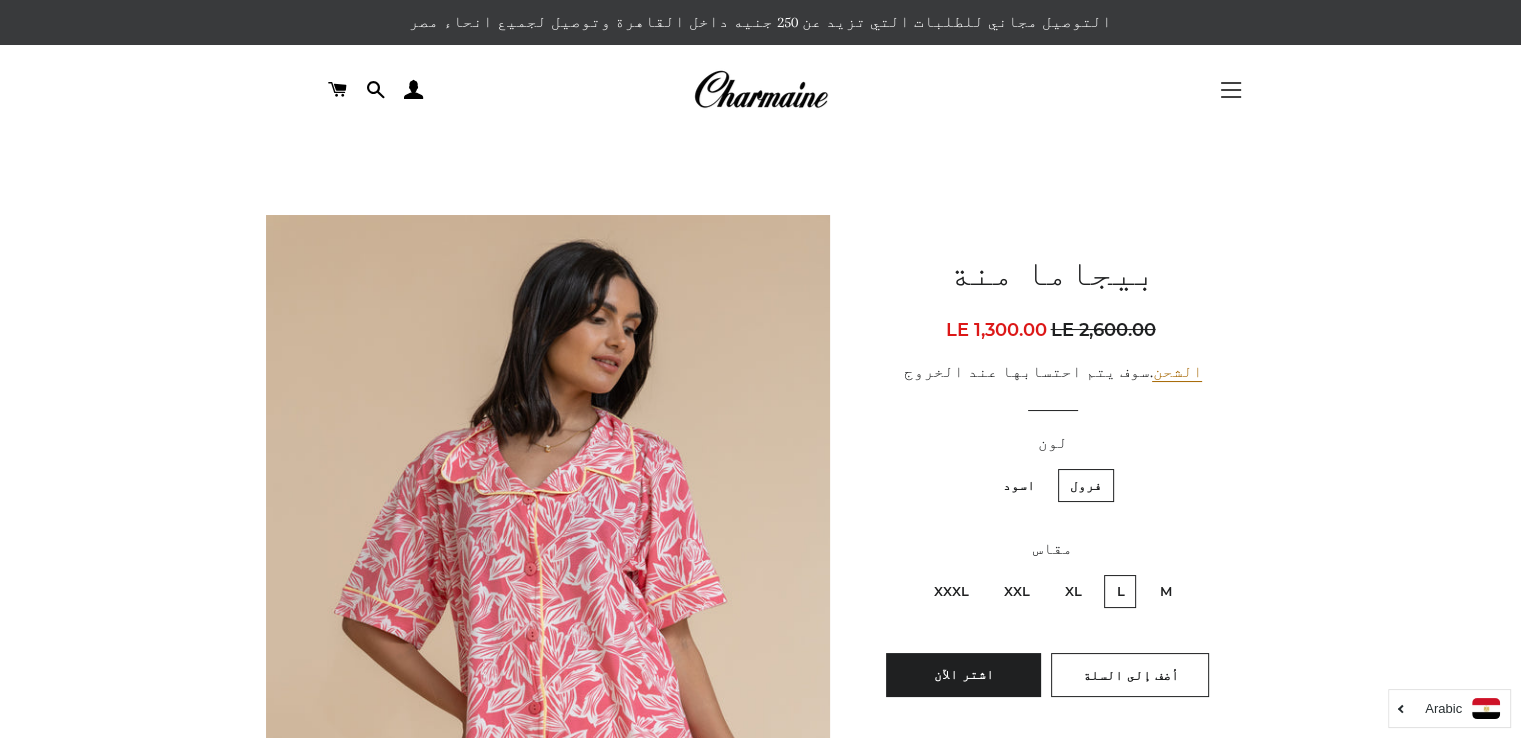 click at bounding box center (1231, 97) 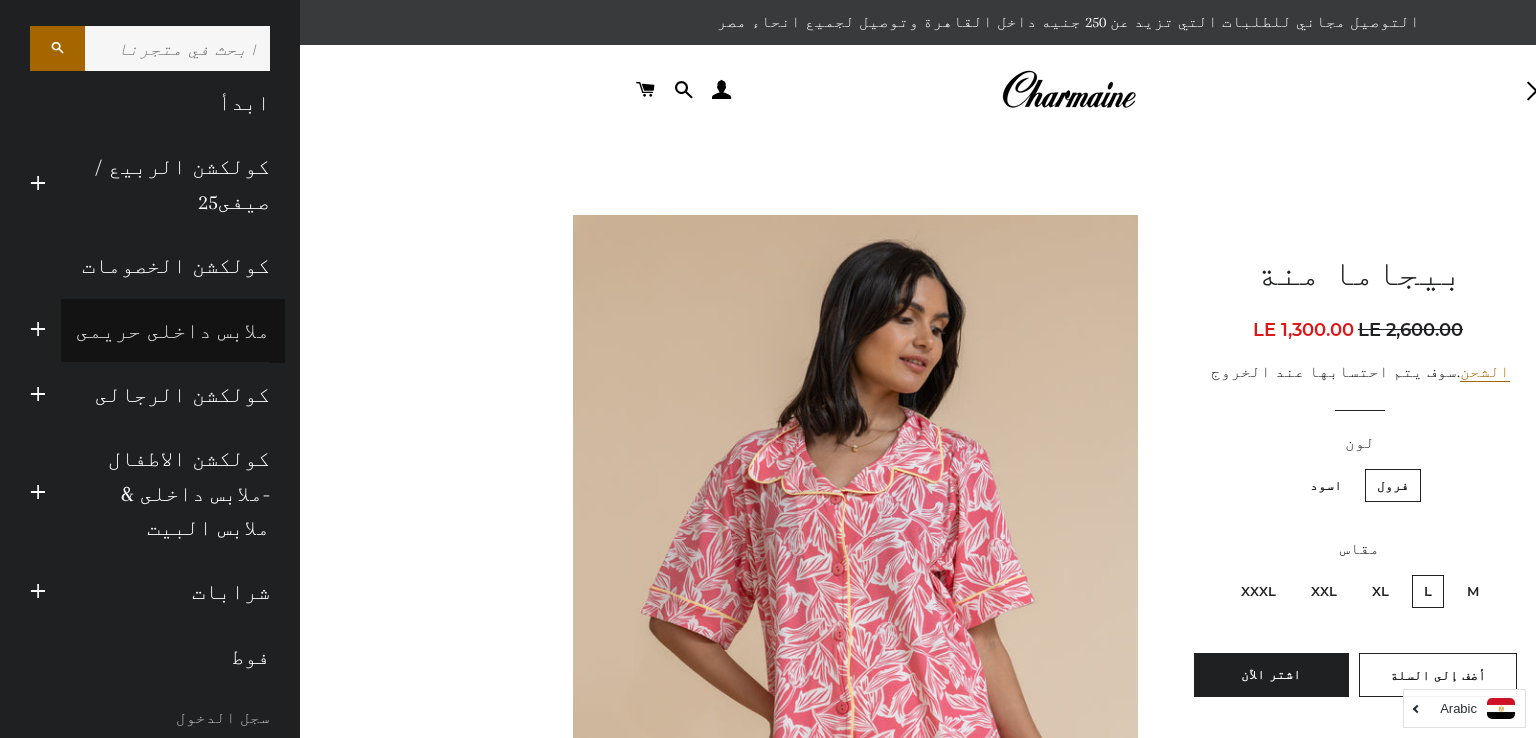 click on "ملابس داخلى حريمى" at bounding box center [173, 331] 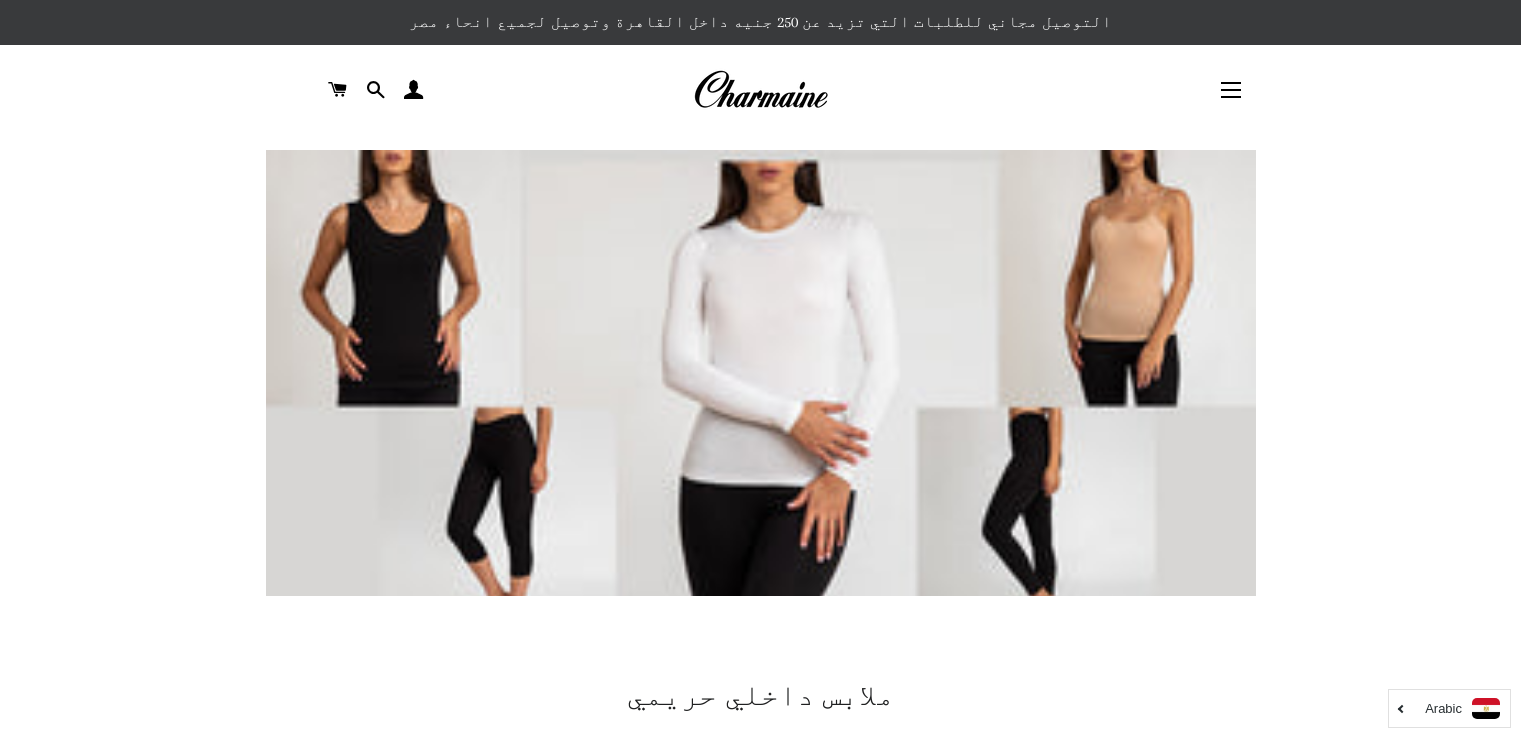 scroll, scrollTop: 0, scrollLeft: 0, axis: both 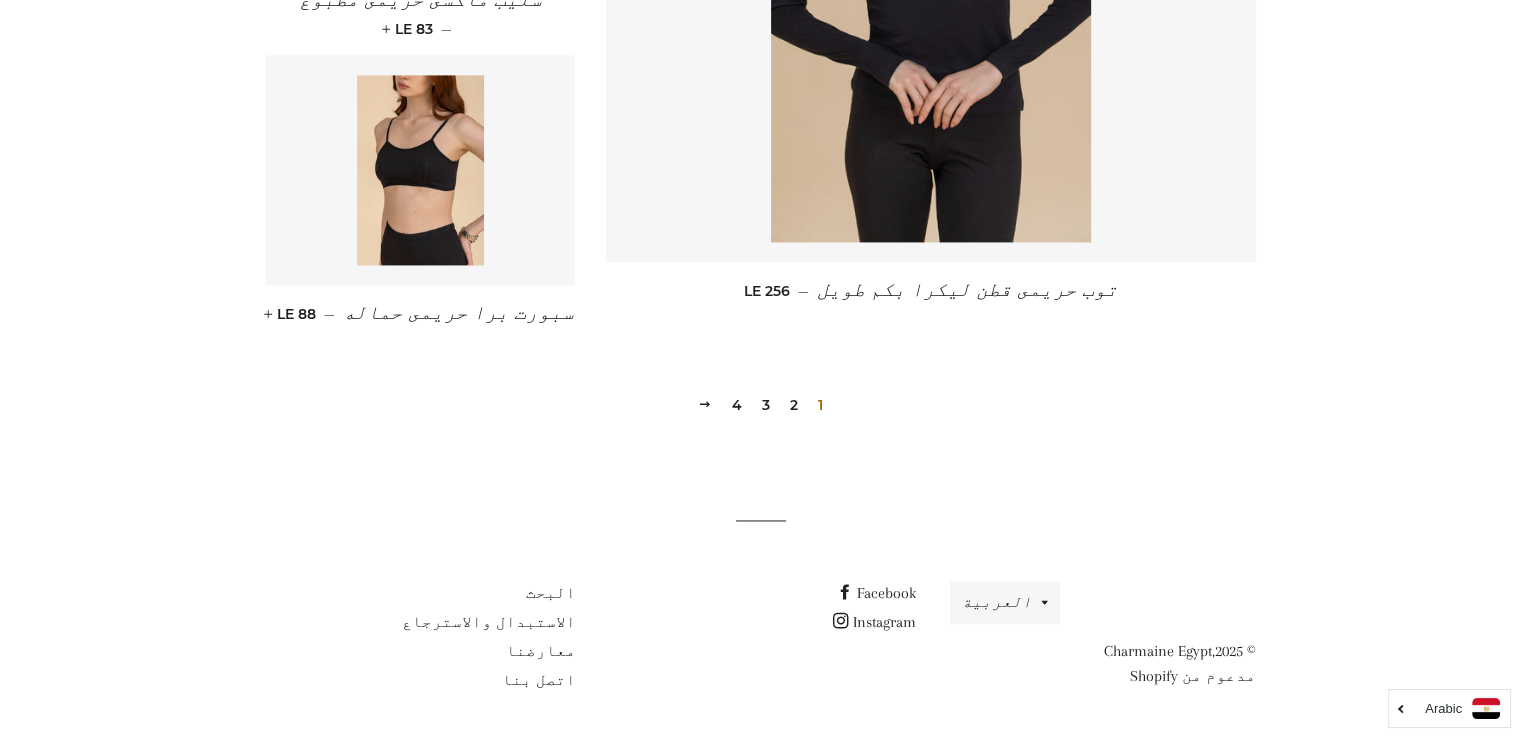 click on "2" at bounding box center [794, 405] 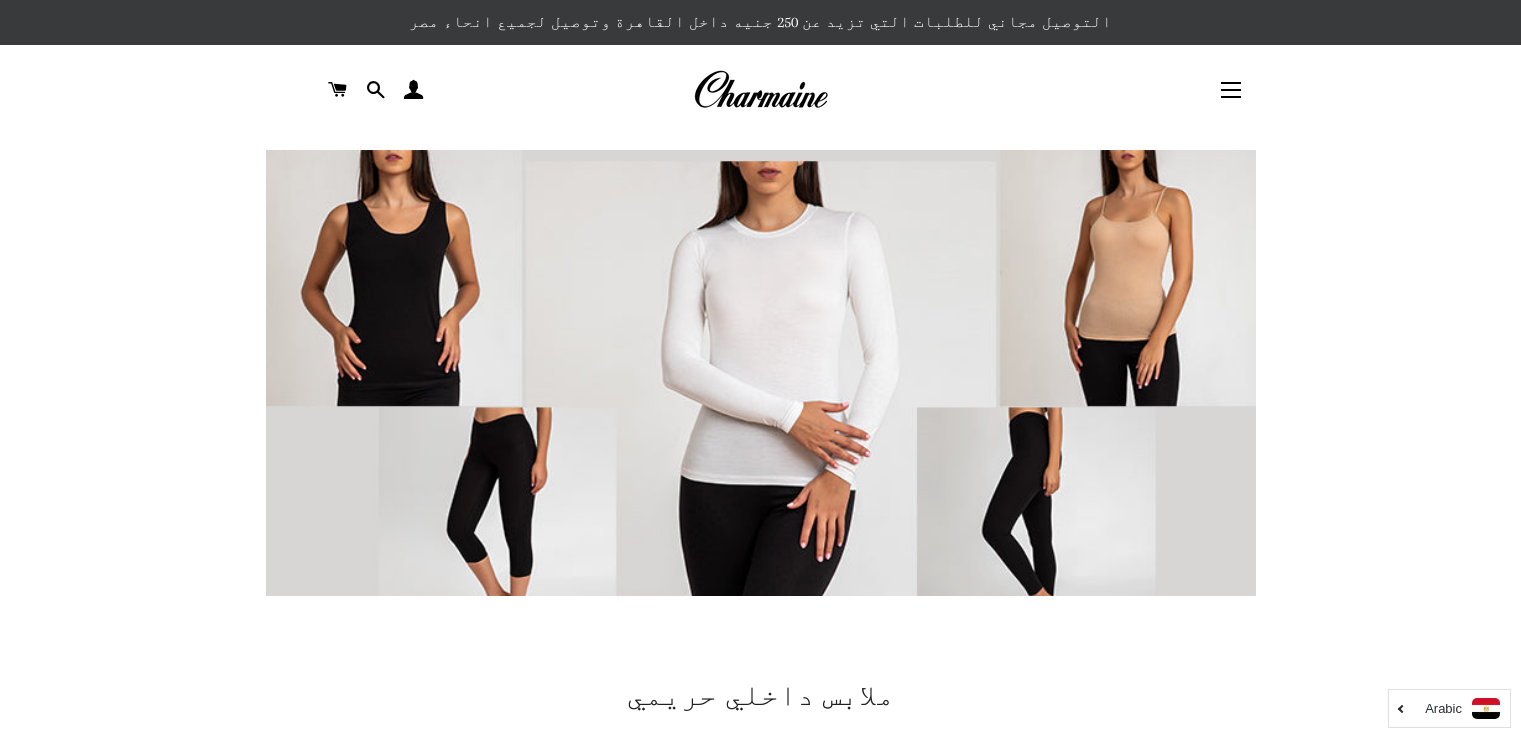 scroll, scrollTop: 0, scrollLeft: 0, axis: both 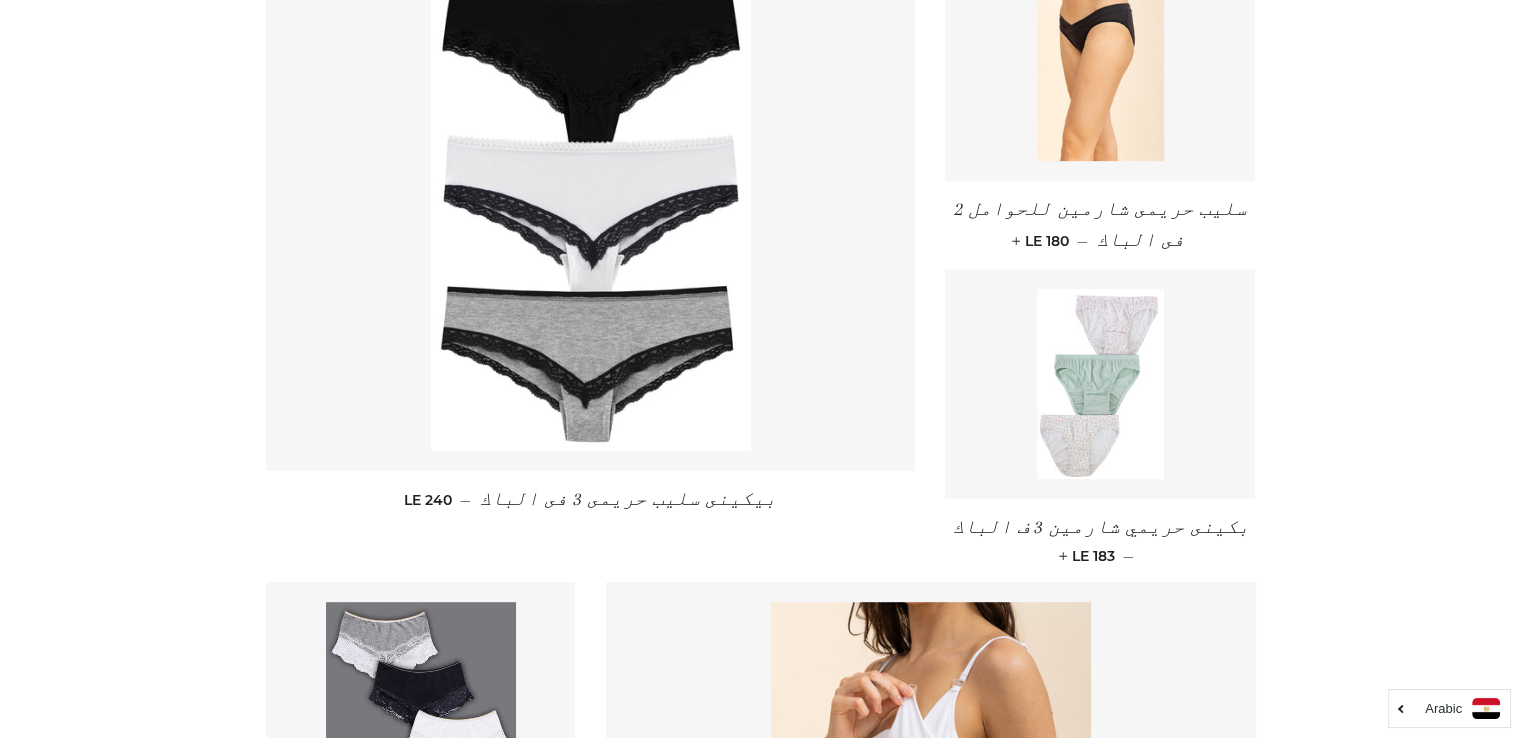 click on "بكينى حريمي شارمين 3 ف الباك" at bounding box center (1100, 527) 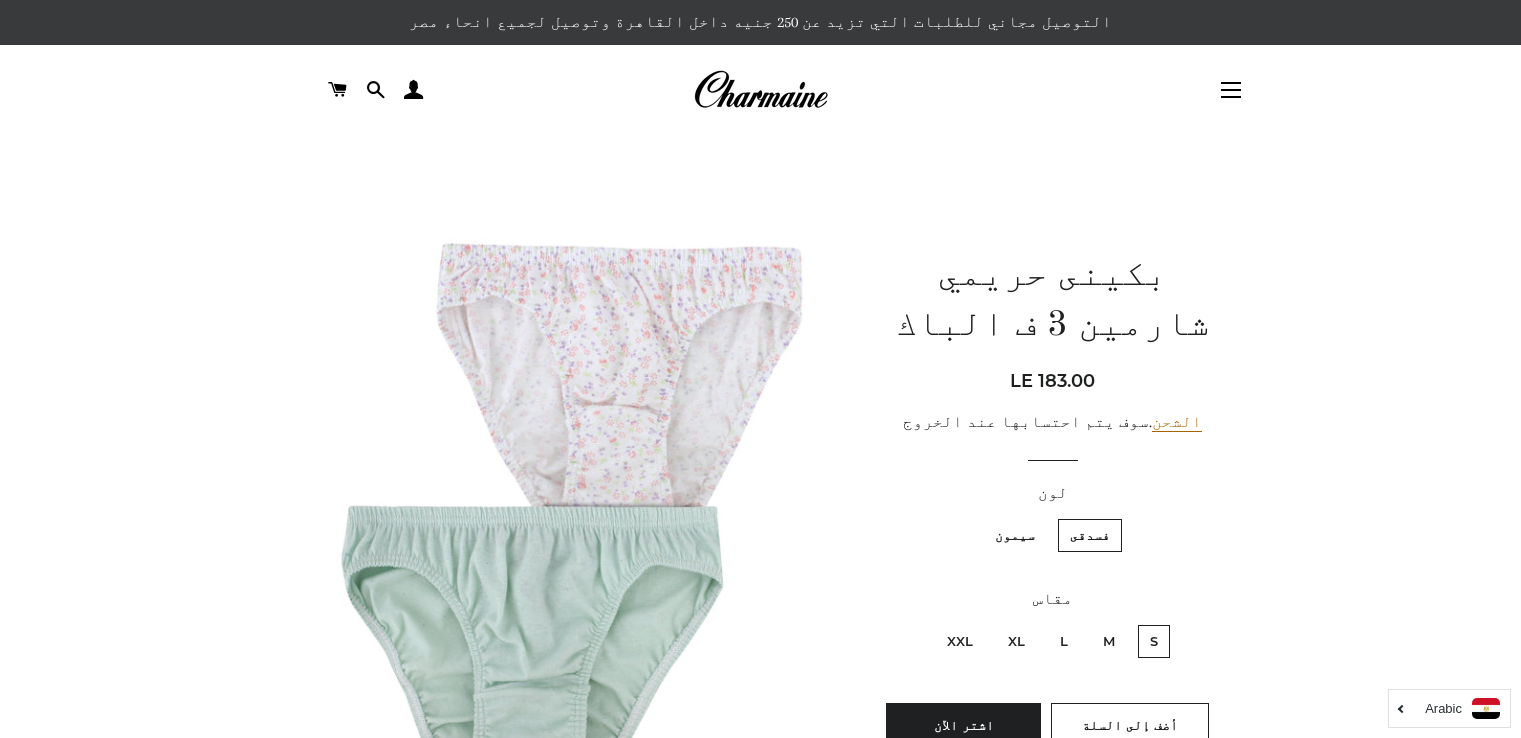 scroll, scrollTop: 0, scrollLeft: 0, axis: both 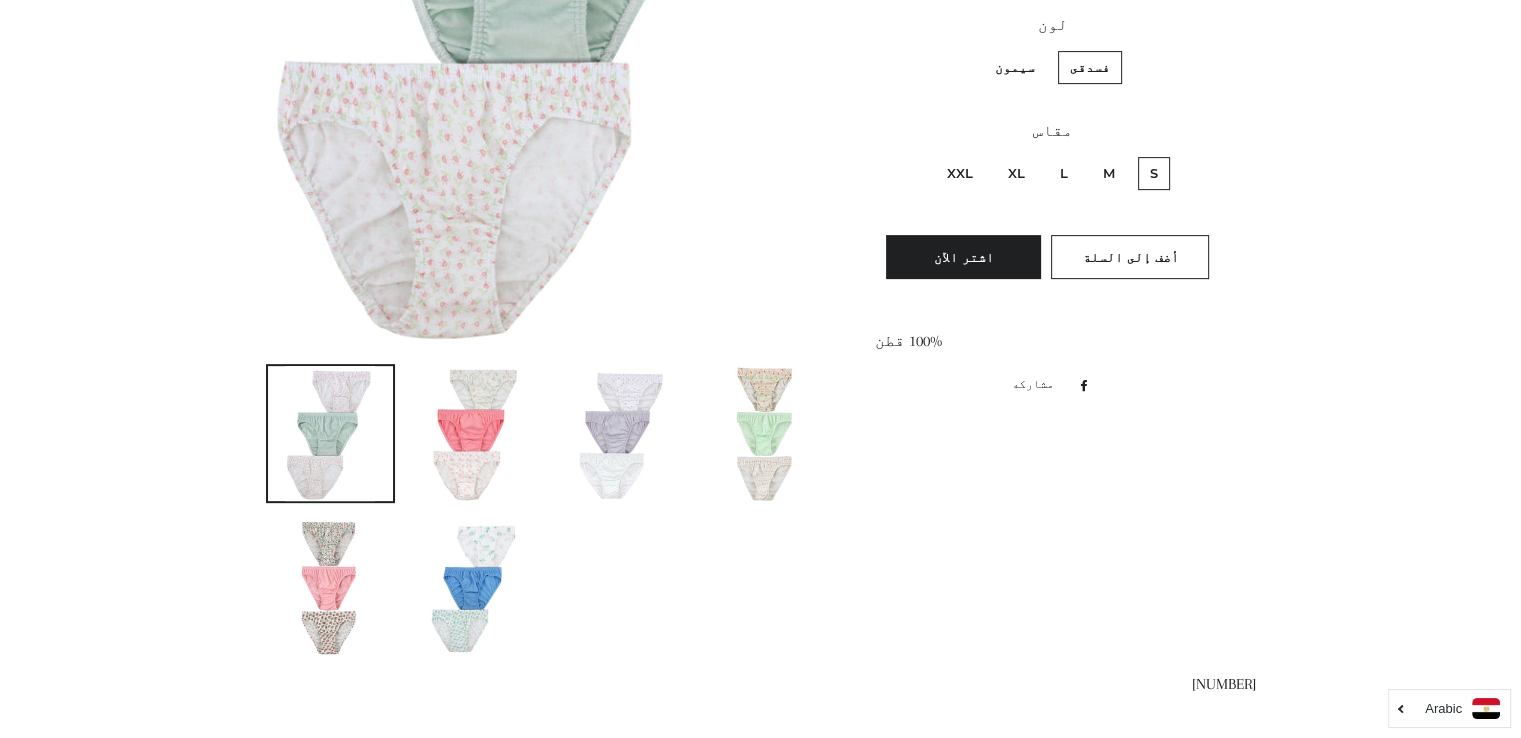 click at bounding box center [475, 433] 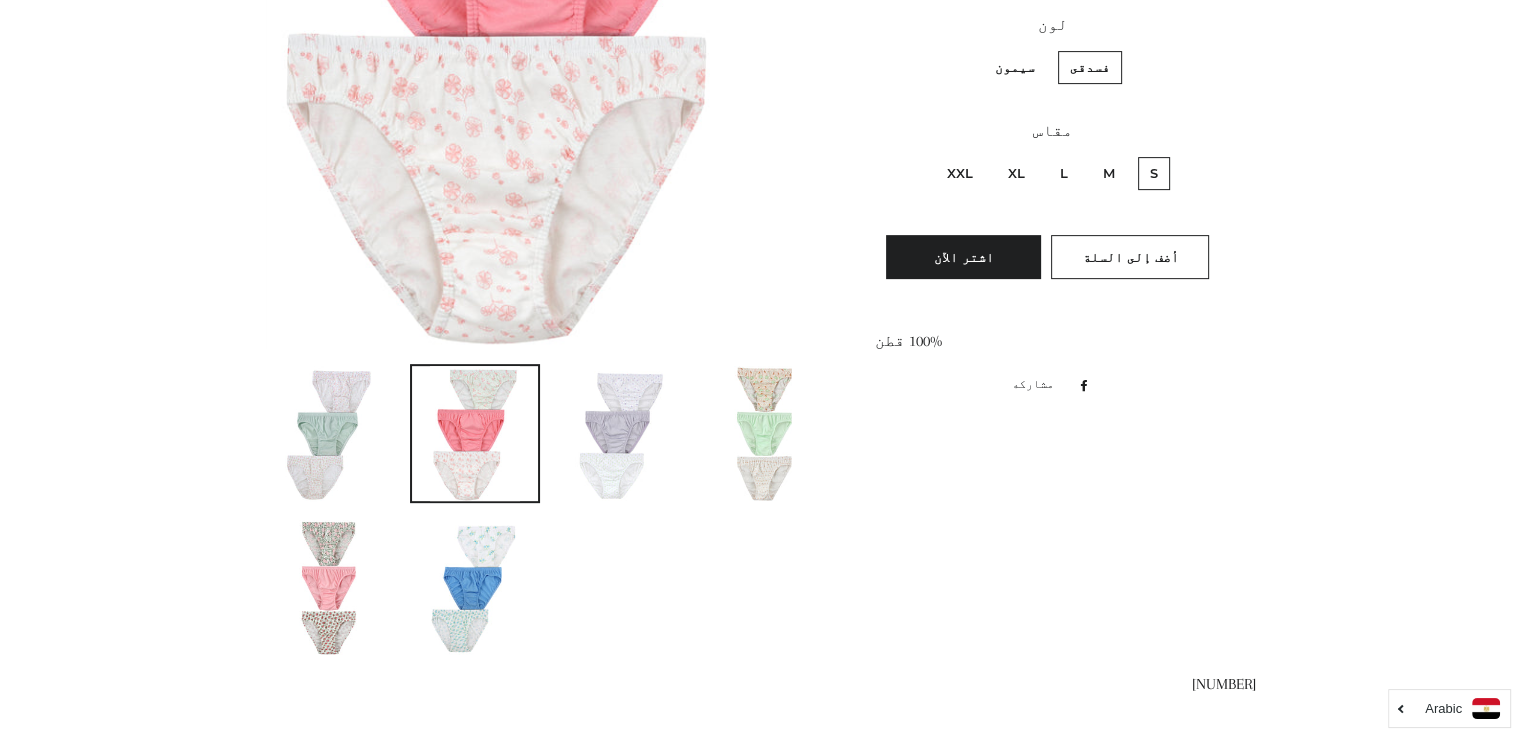 click at bounding box center (620, 433) 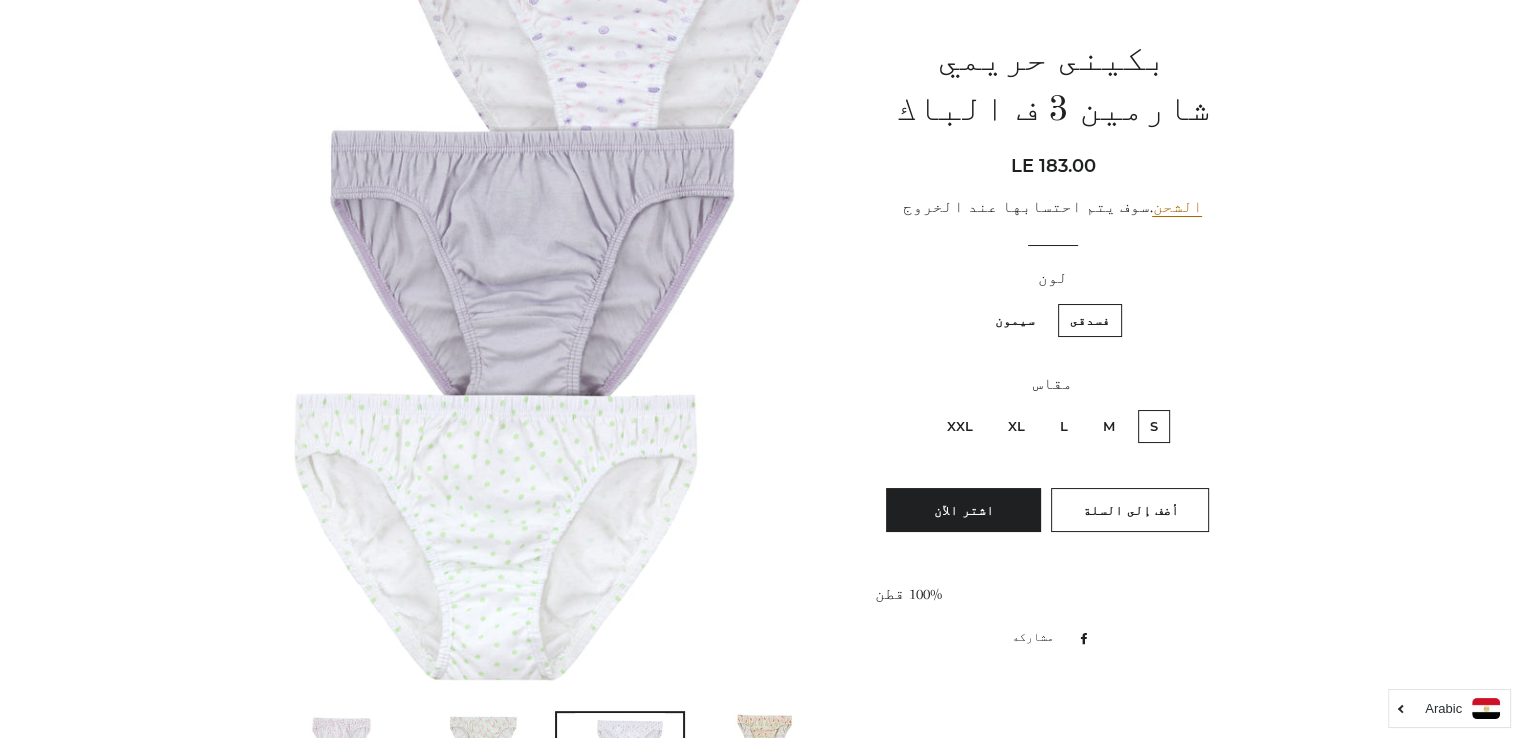 scroll, scrollTop: 370, scrollLeft: 0, axis: vertical 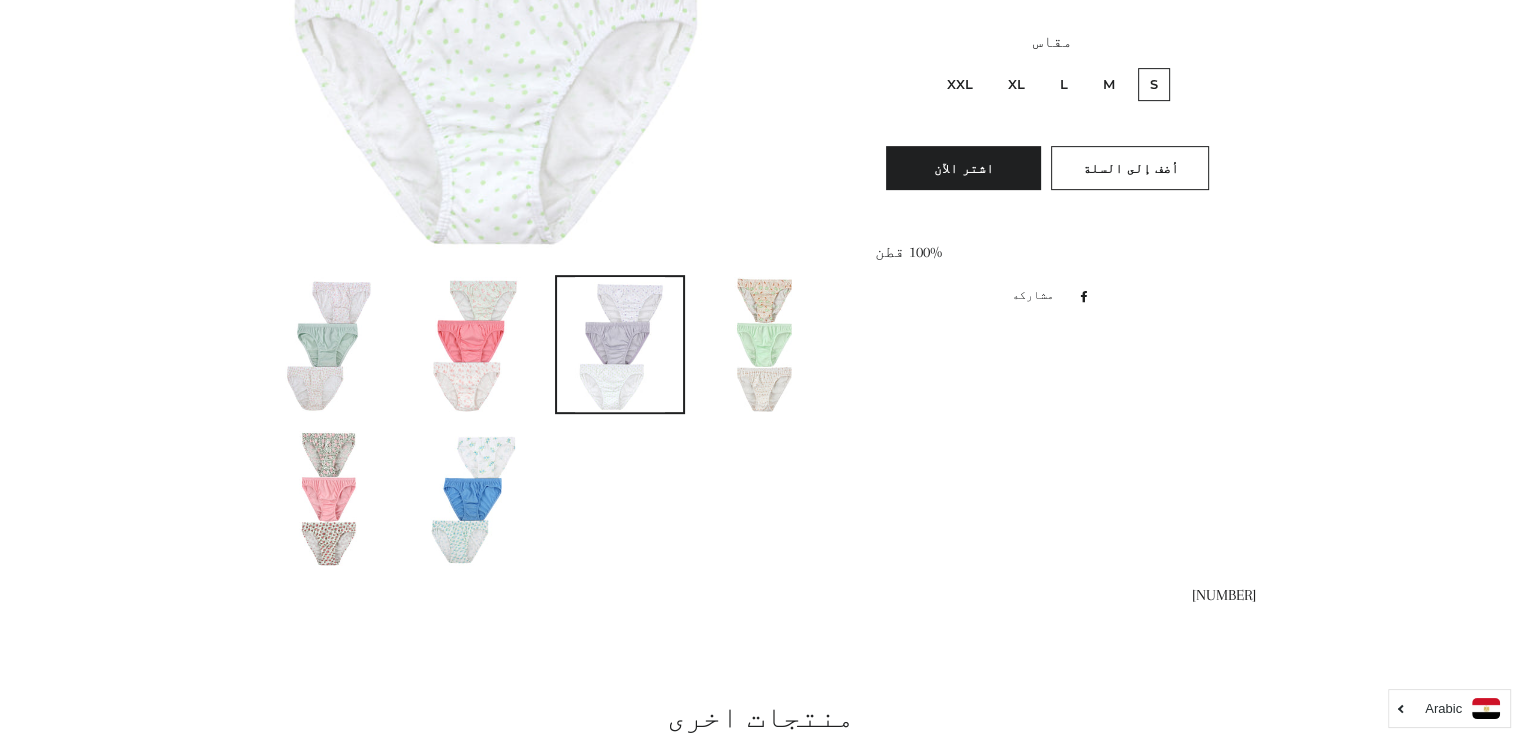 click at bounding box center (765, 344) 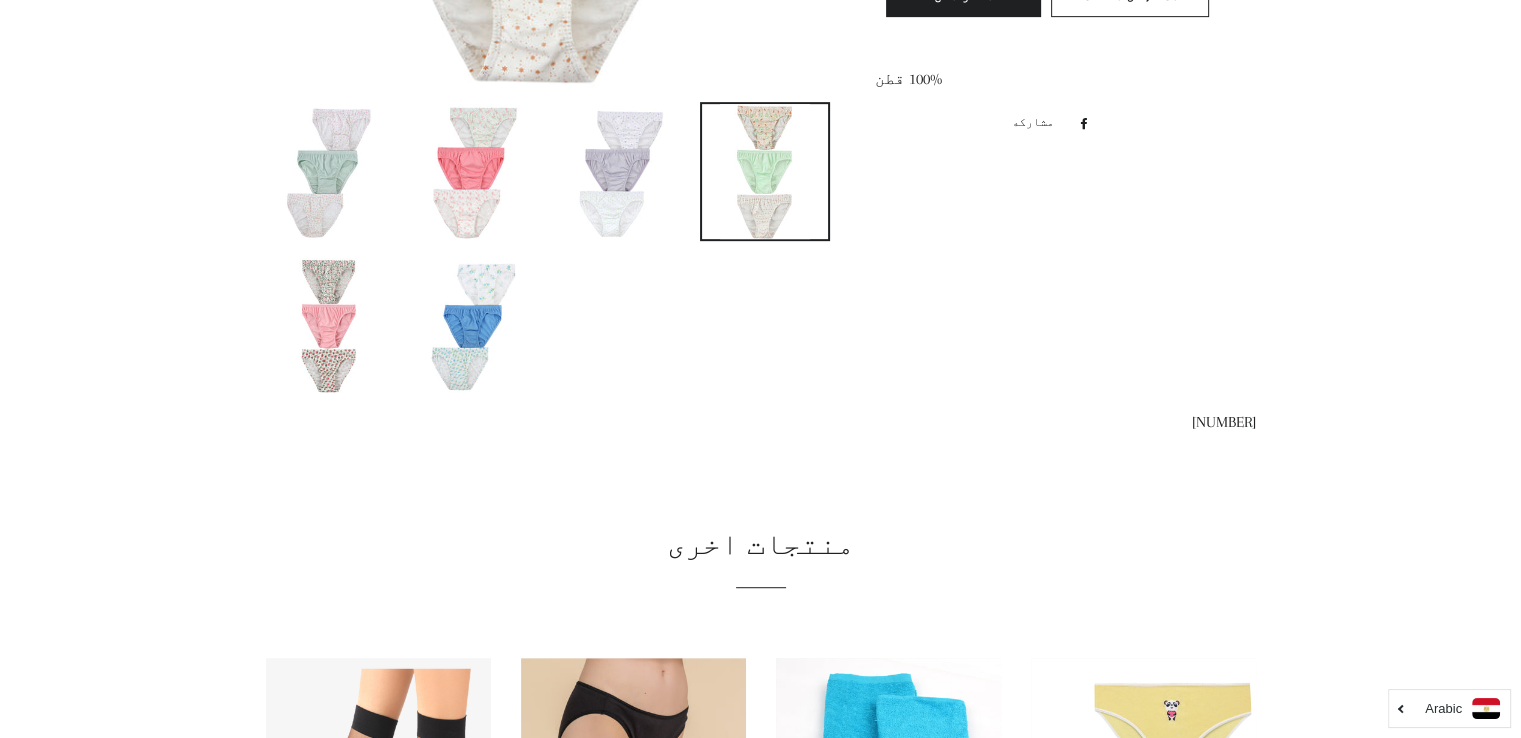 scroll, scrollTop: 978, scrollLeft: 0, axis: vertical 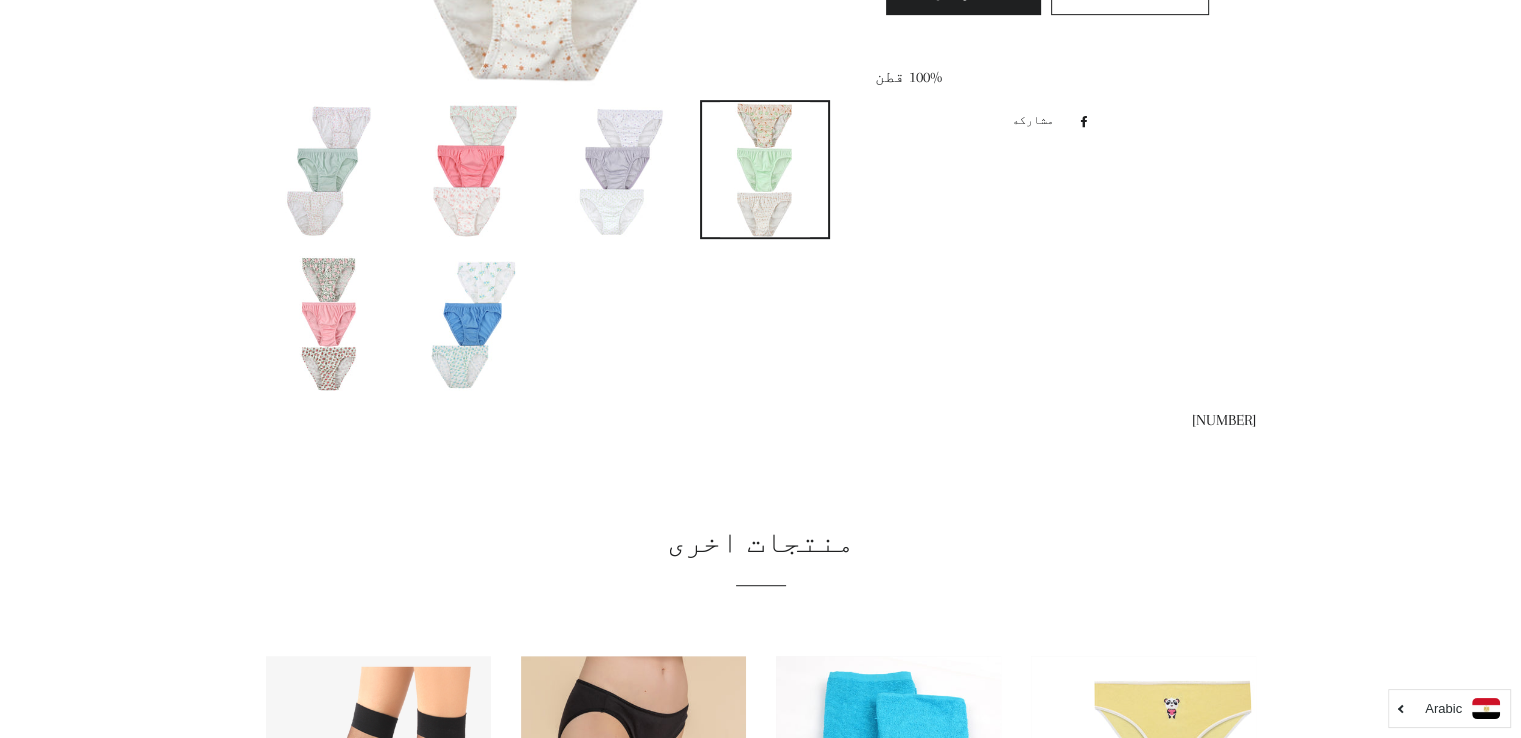 click at bounding box center (475, 169) 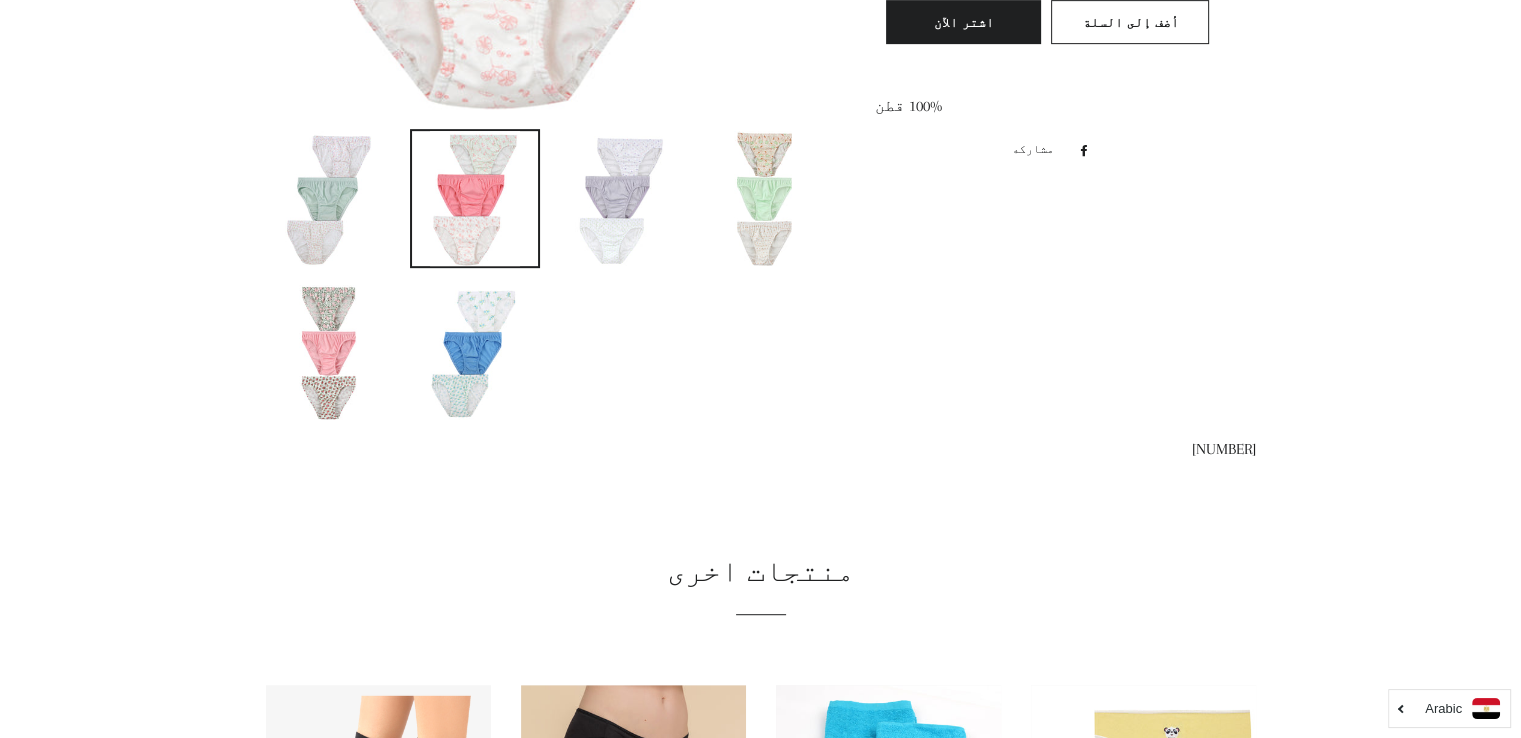 scroll, scrollTop: 924, scrollLeft: 0, axis: vertical 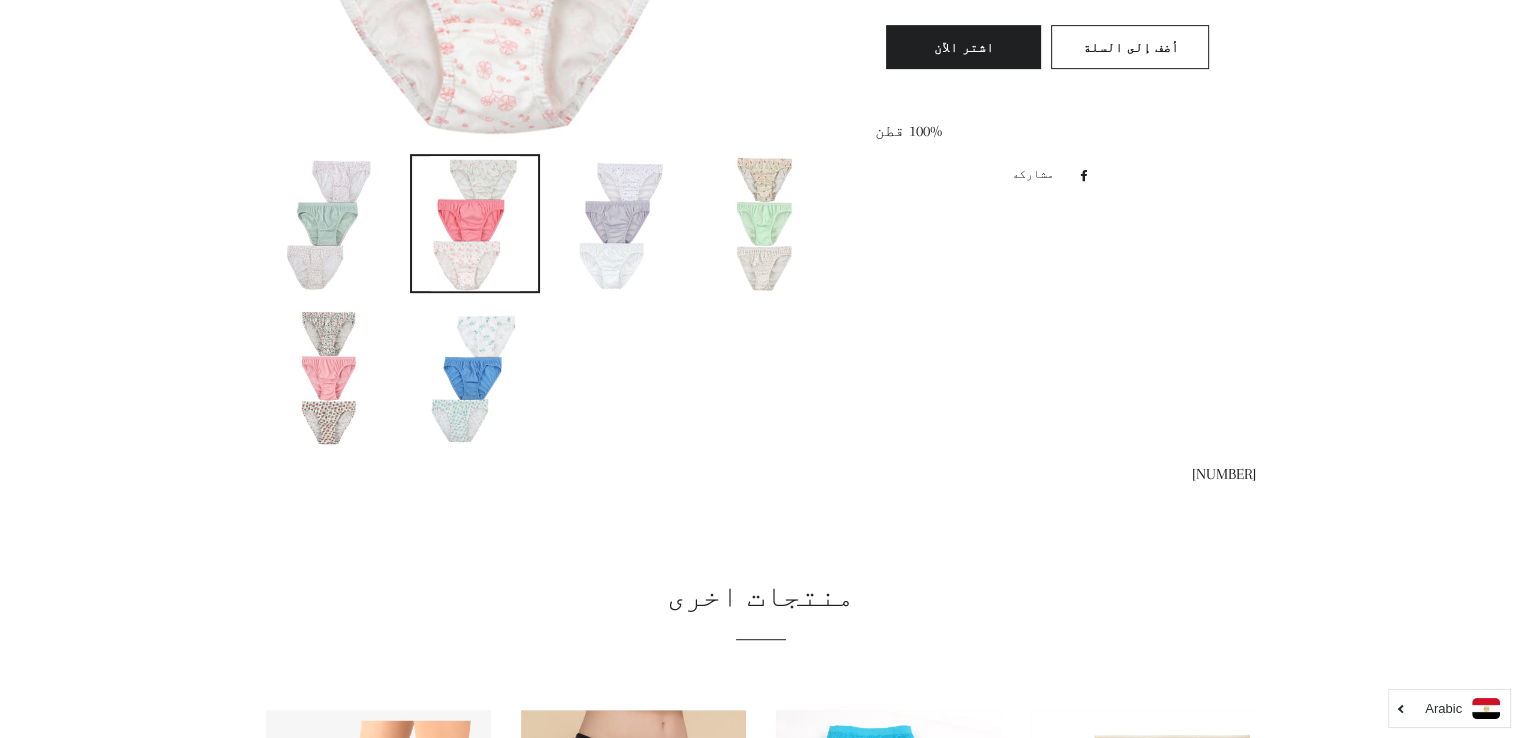 click at bounding box center (330, 377) 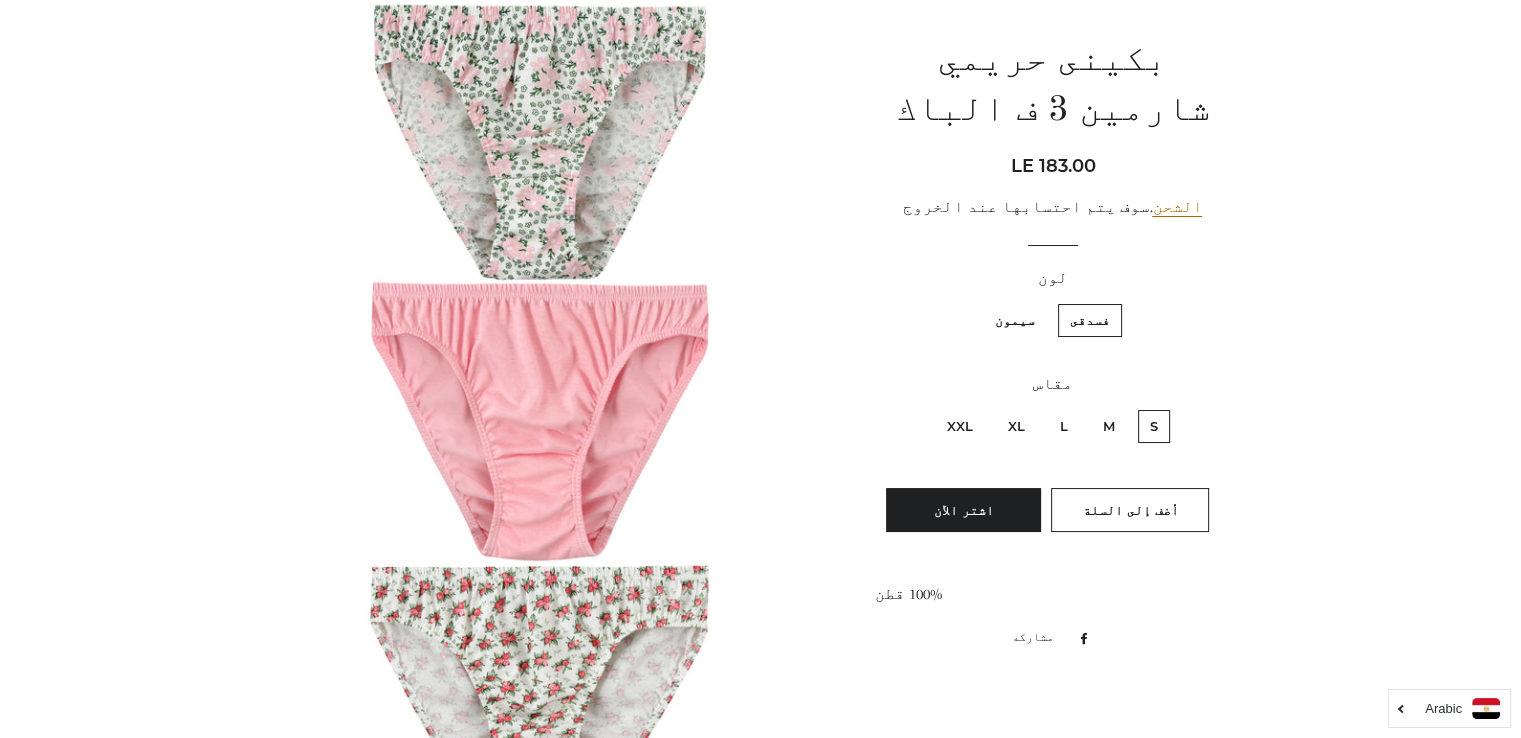 scroll, scrollTop: 202, scrollLeft: 0, axis: vertical 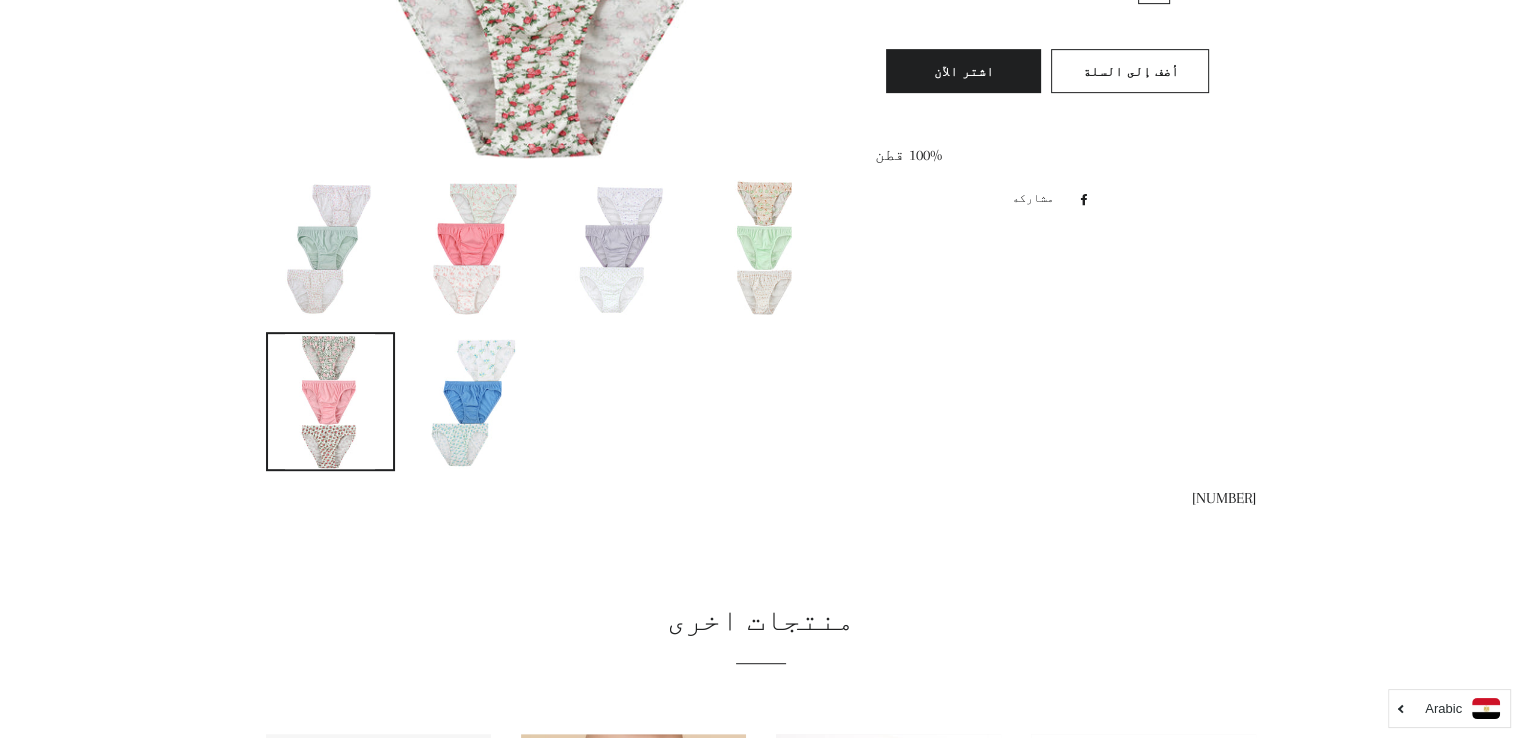 click at bounding box center (475, 401) 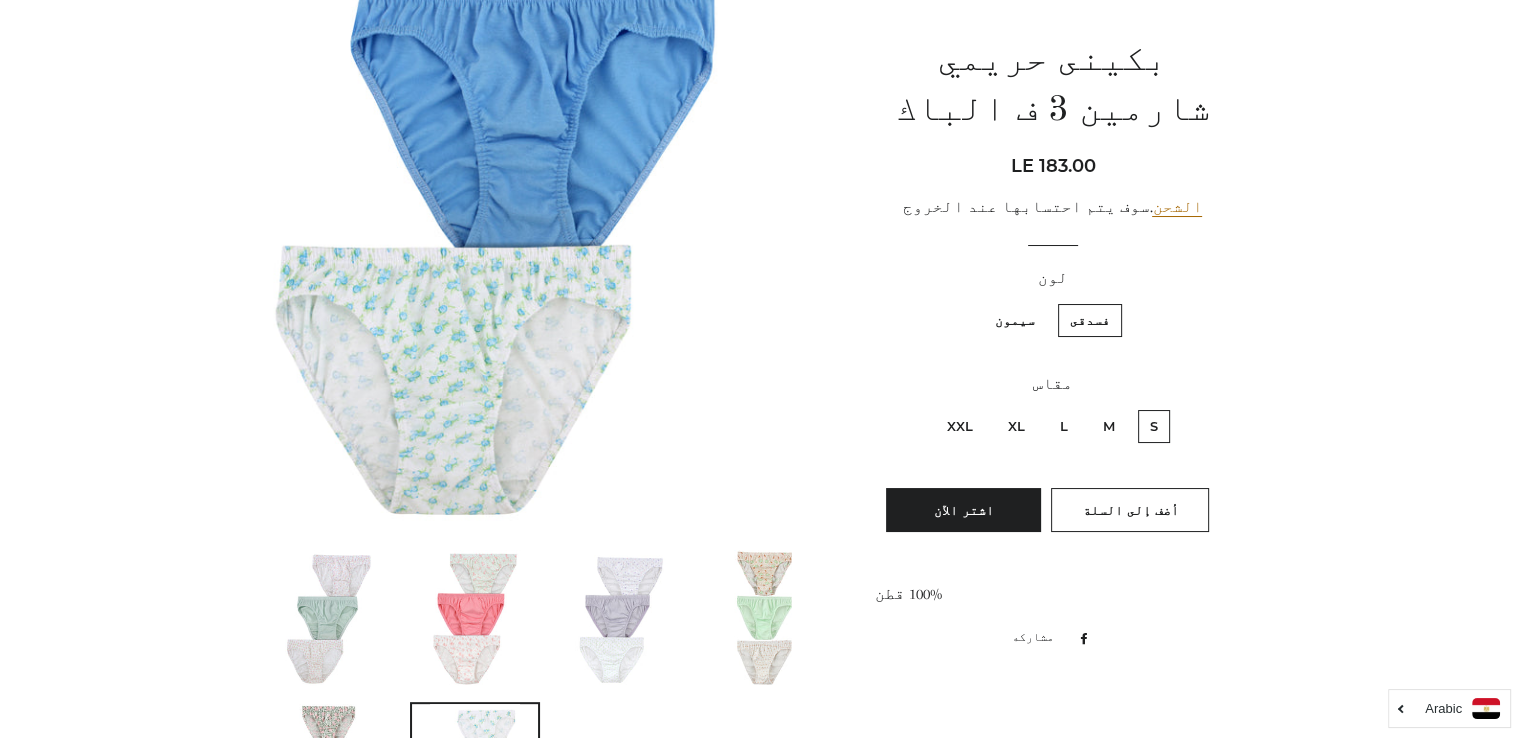 scroll, scrollTop: 570, scrollLeft: 0, axis: vertical 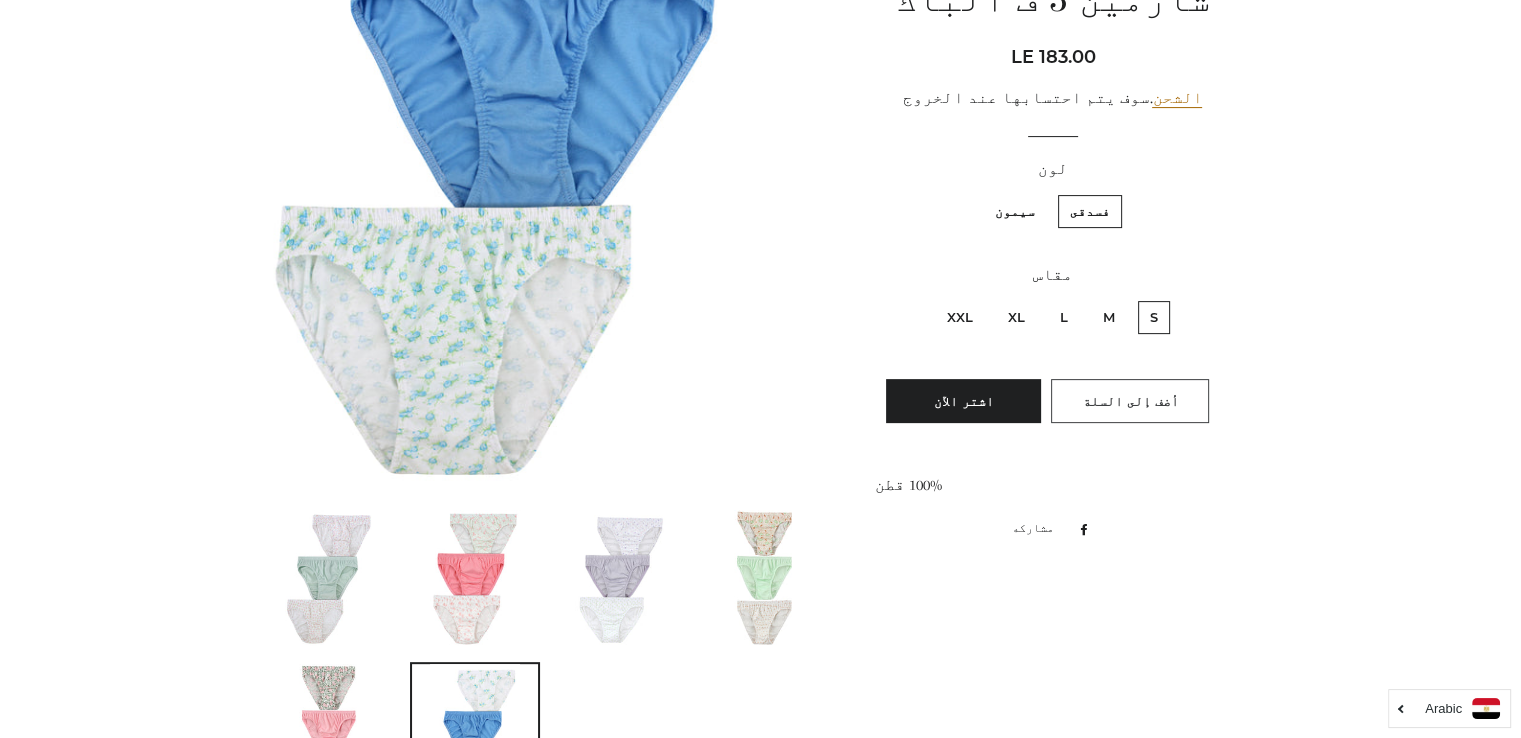 click on "أضف إلى السلة" at bounding box center [1130, 401] 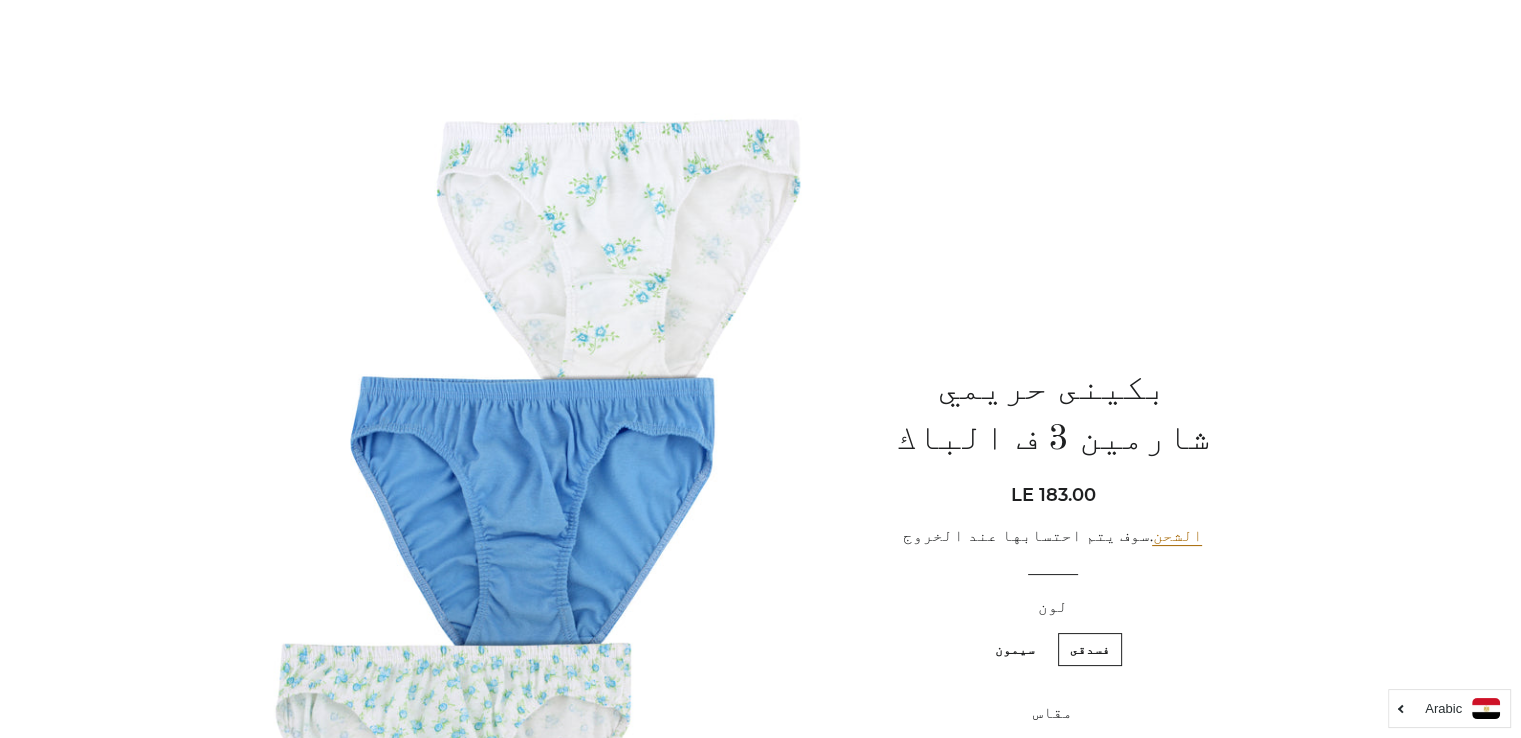 scroll, scrollTop: 13, scrollLeft: 0, axis: vertical 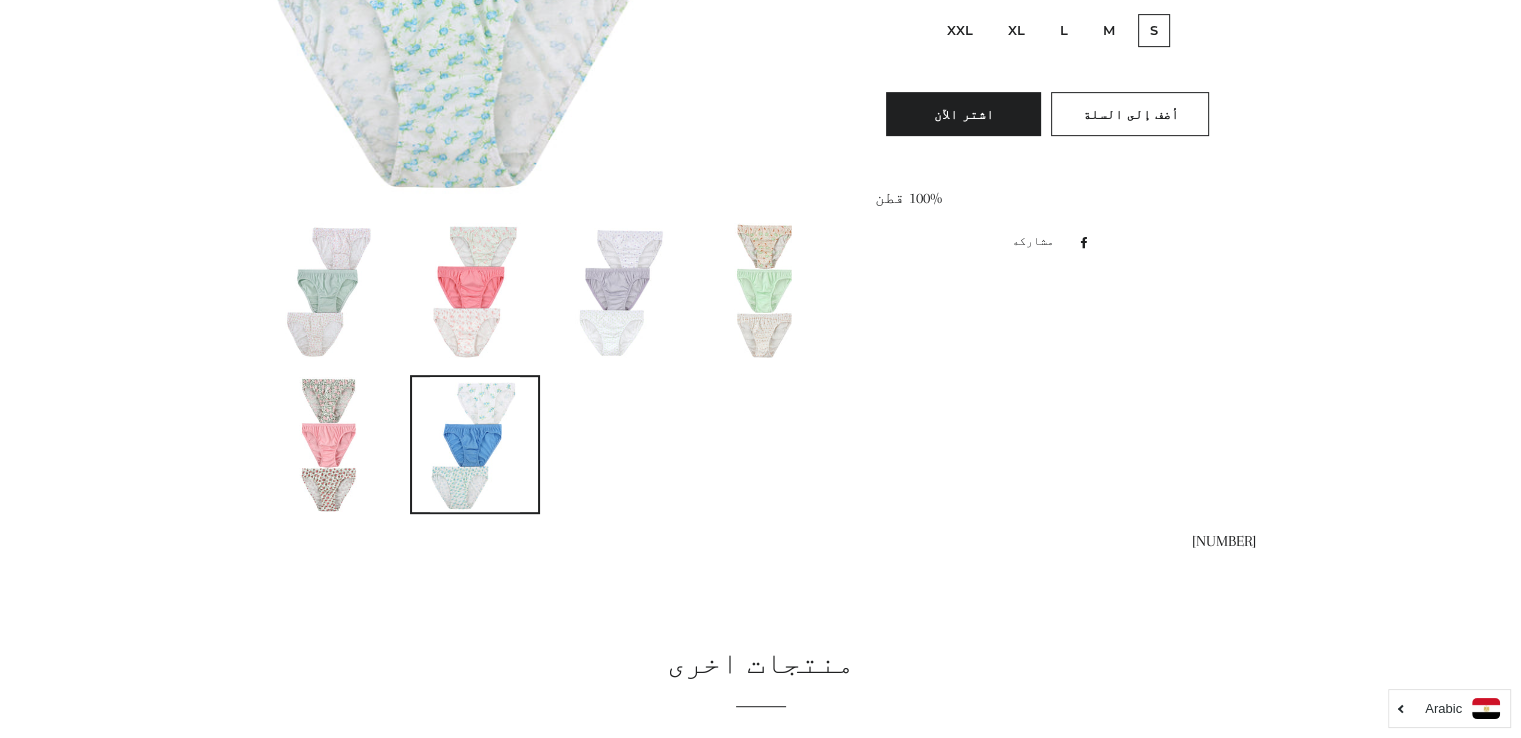 click on "XL" at bounding box center [1016, 30] 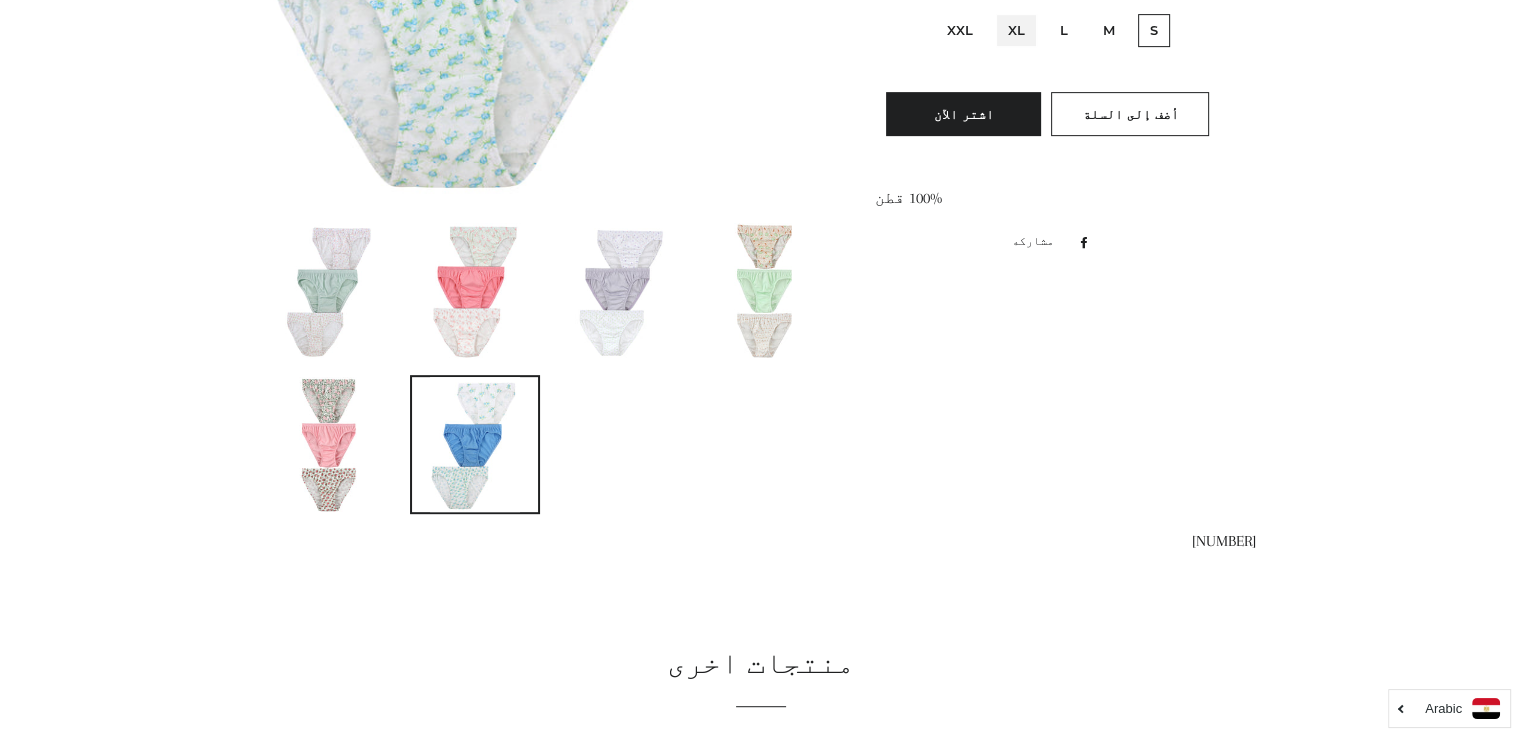 click on "XL" at bounding box center [1030, 11] 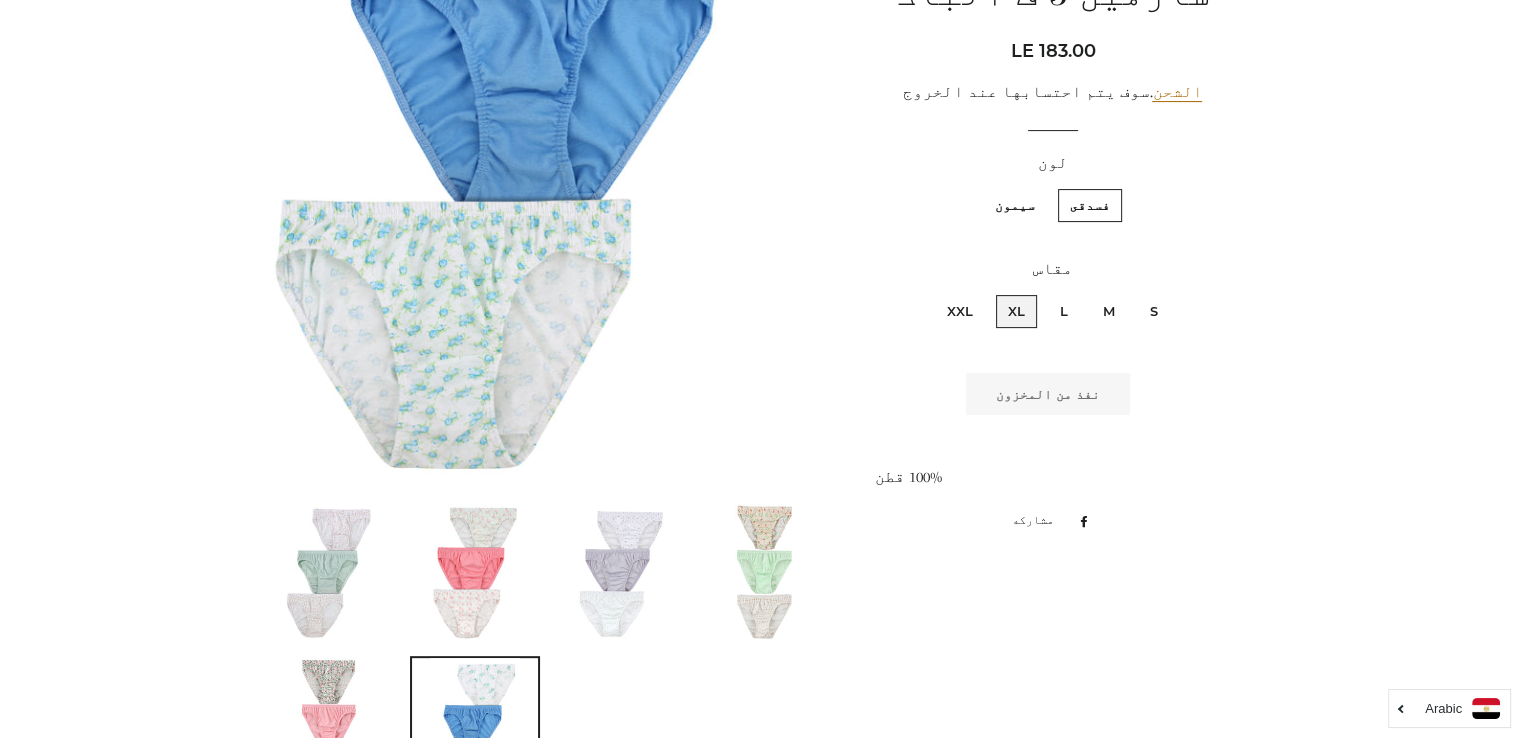 scroll, scrollTop: 572, scrollLeft: 0, axis: vertical 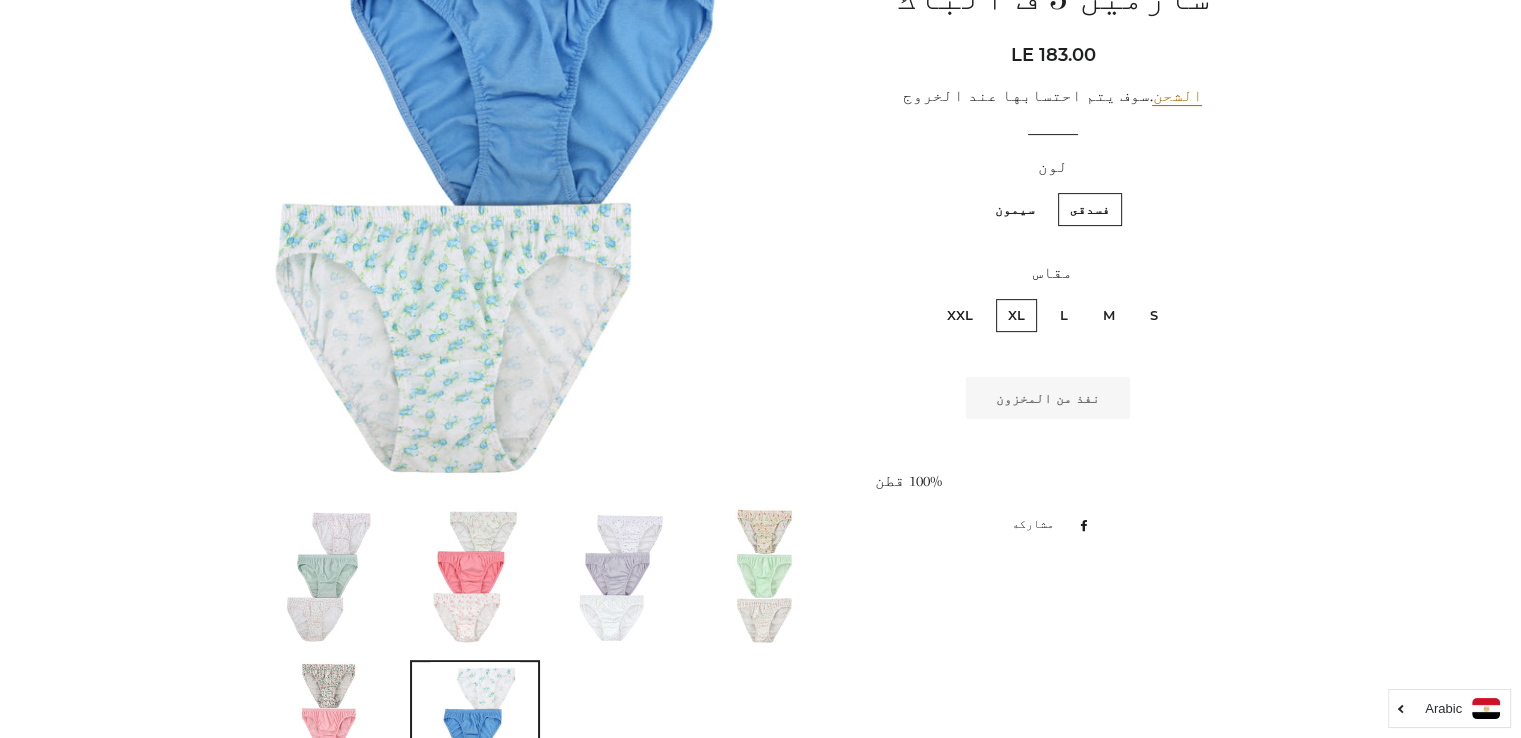 click at bounding box center [330, 575] 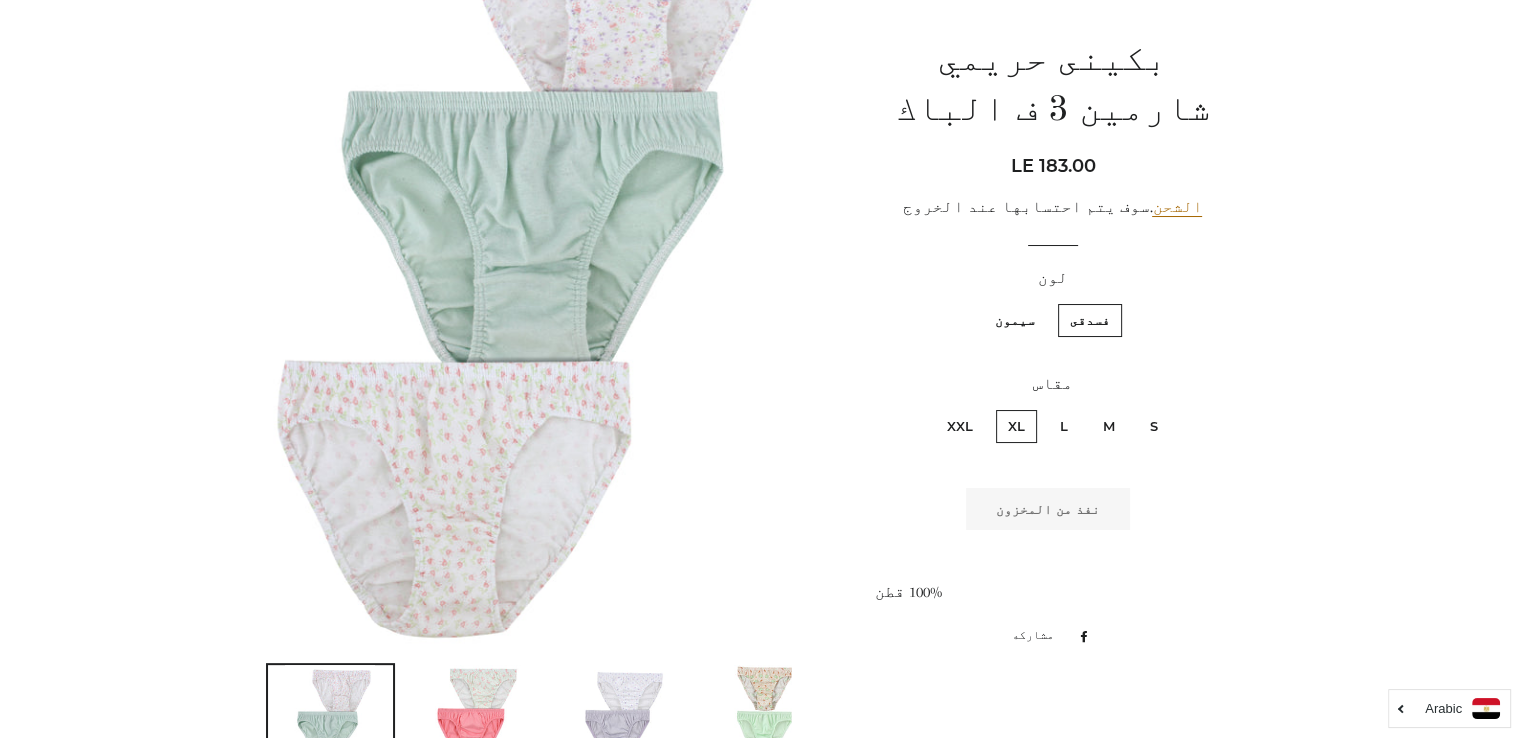 scroll, scrollTop: 412, scrollLeft: 0, axis: vertical 